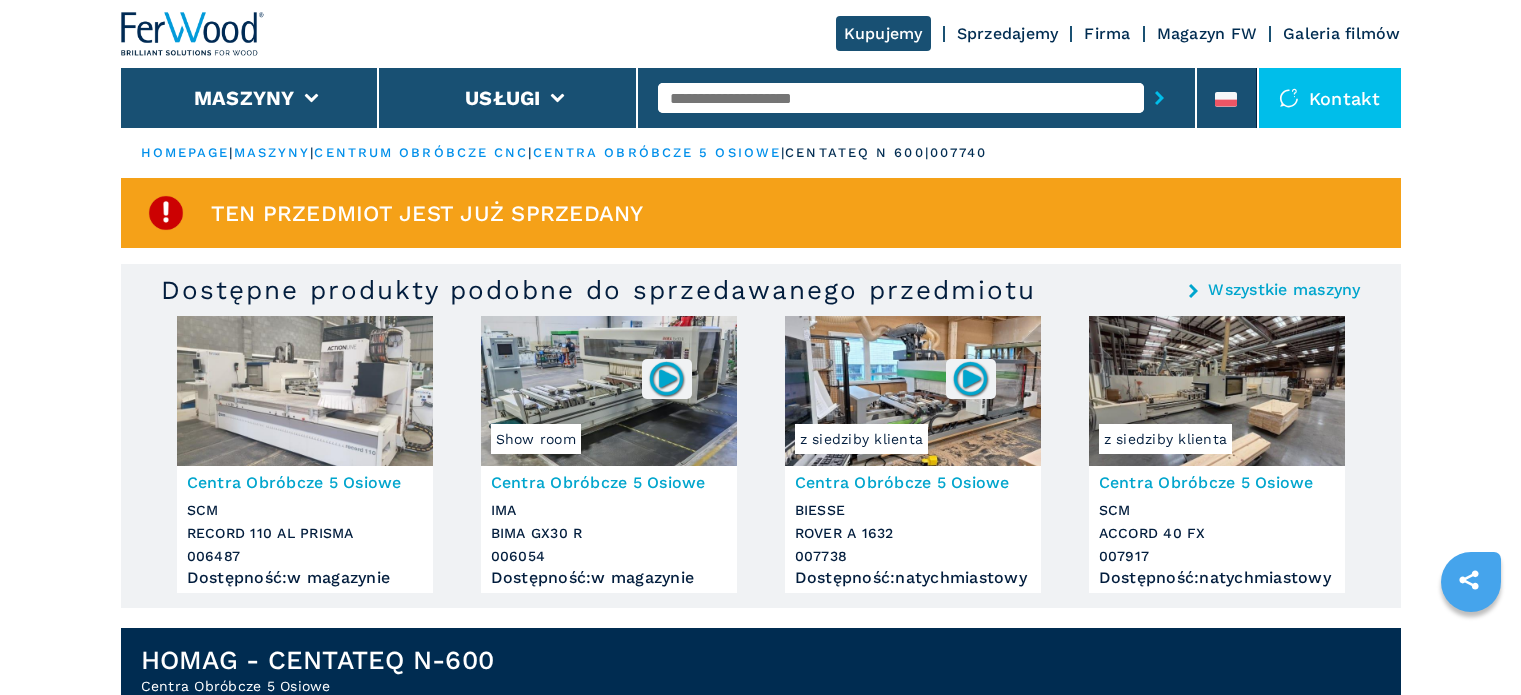 scroll, scrollTop: 0, scrollLeft: 0, axis: both 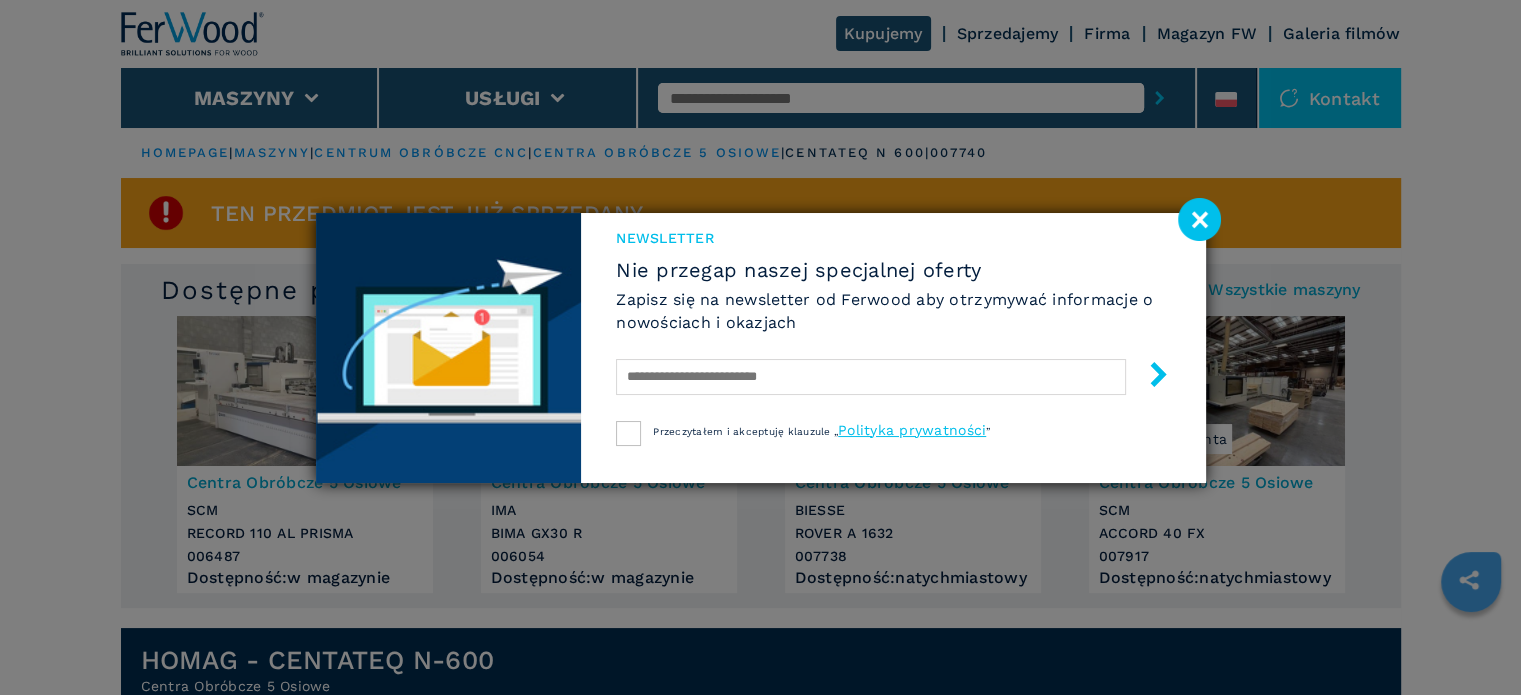 click 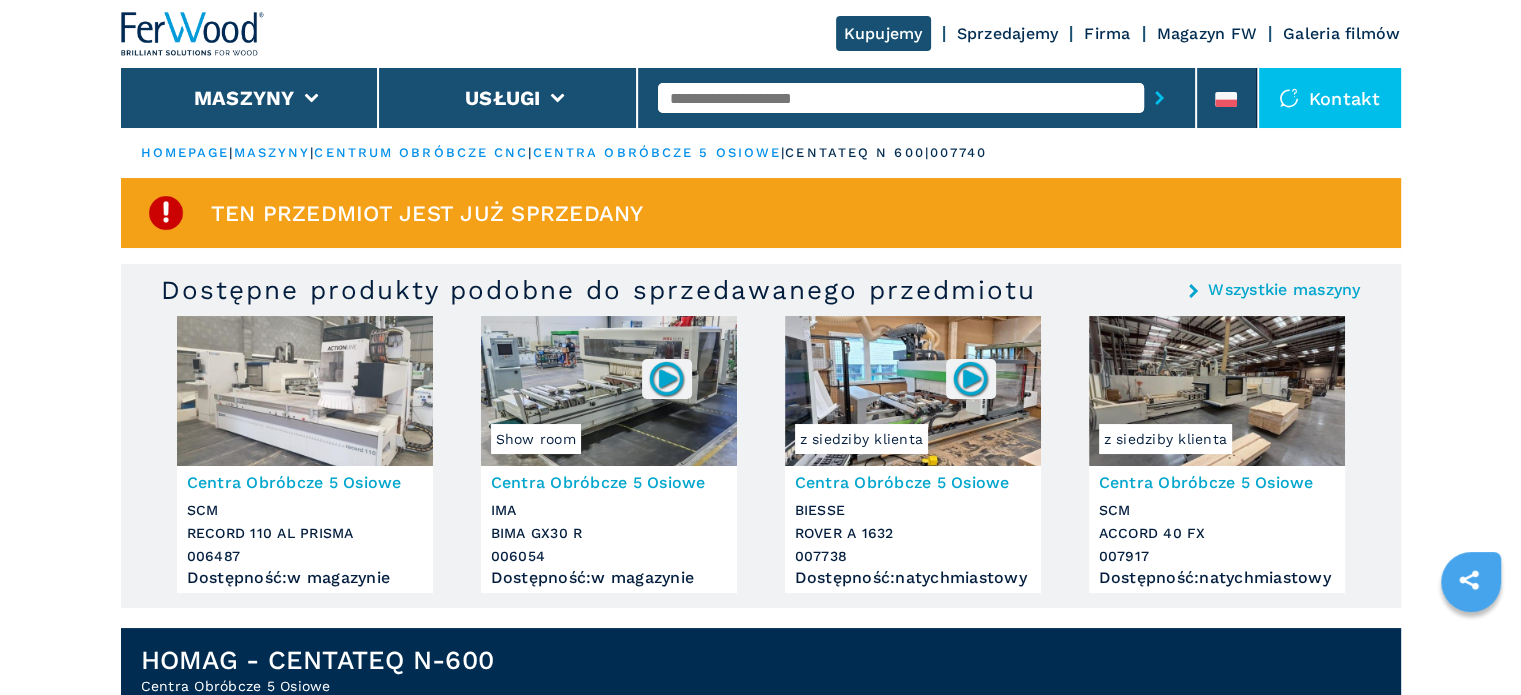 click at bounding box center [1217, 391] 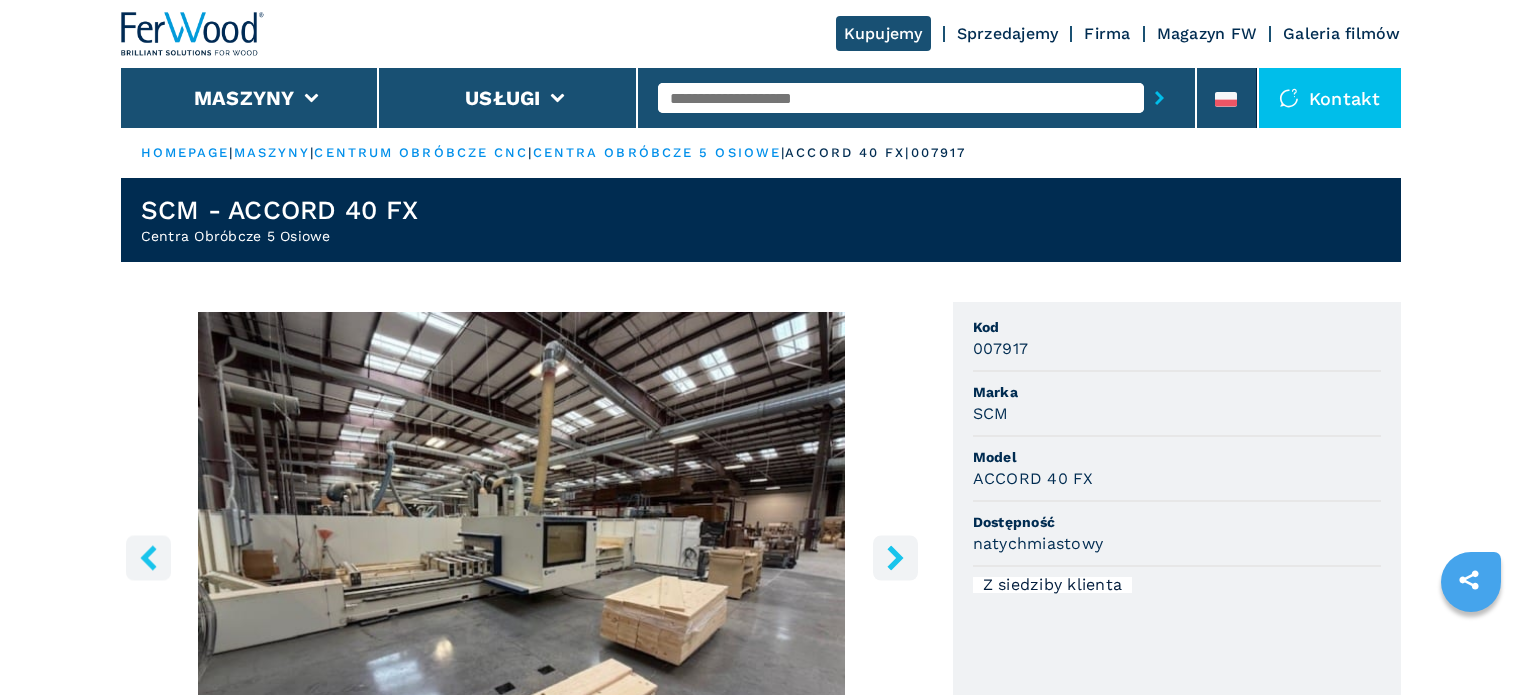 scroll, scrollTop: 0, scrollLeft: 0, axis: both 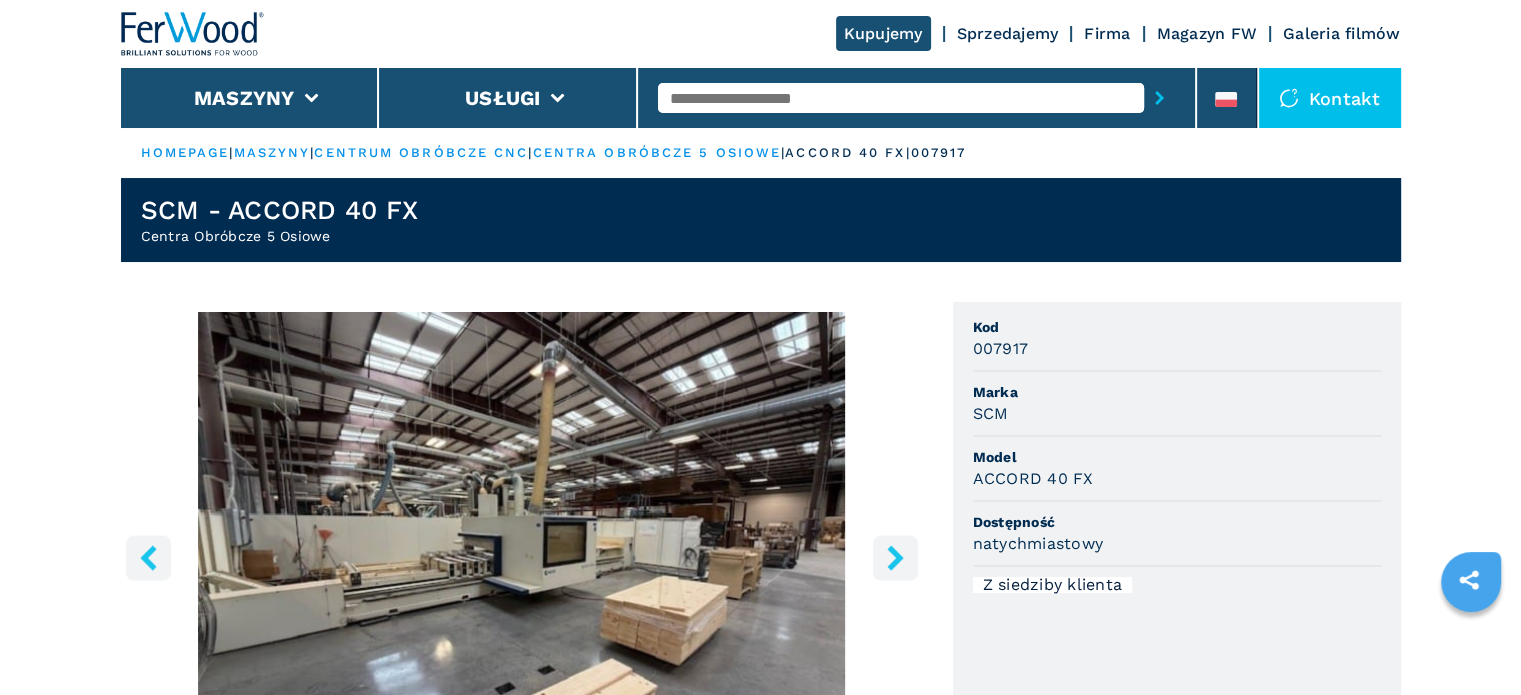 click at bounding box center (193, 34) 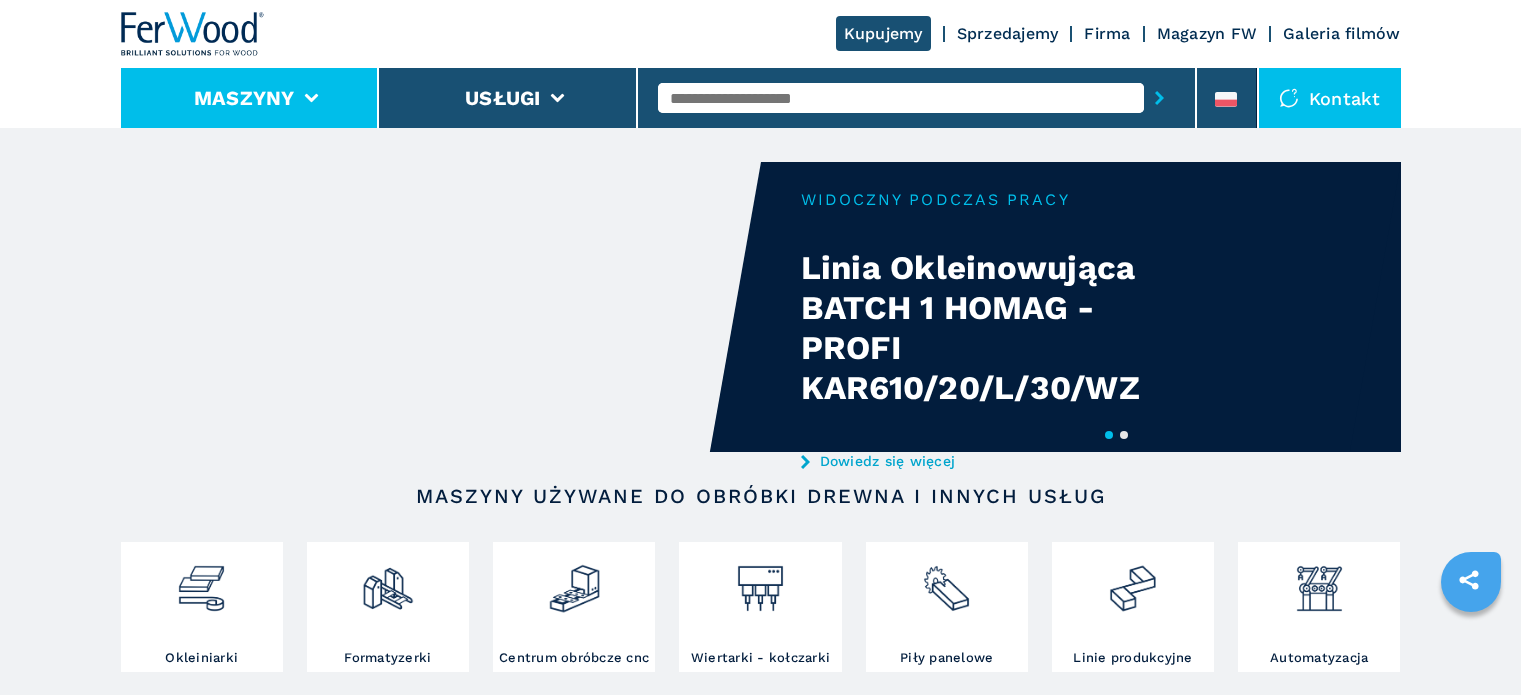 scroll, scrollTop: 0, scrollLeft: 0, axis: both 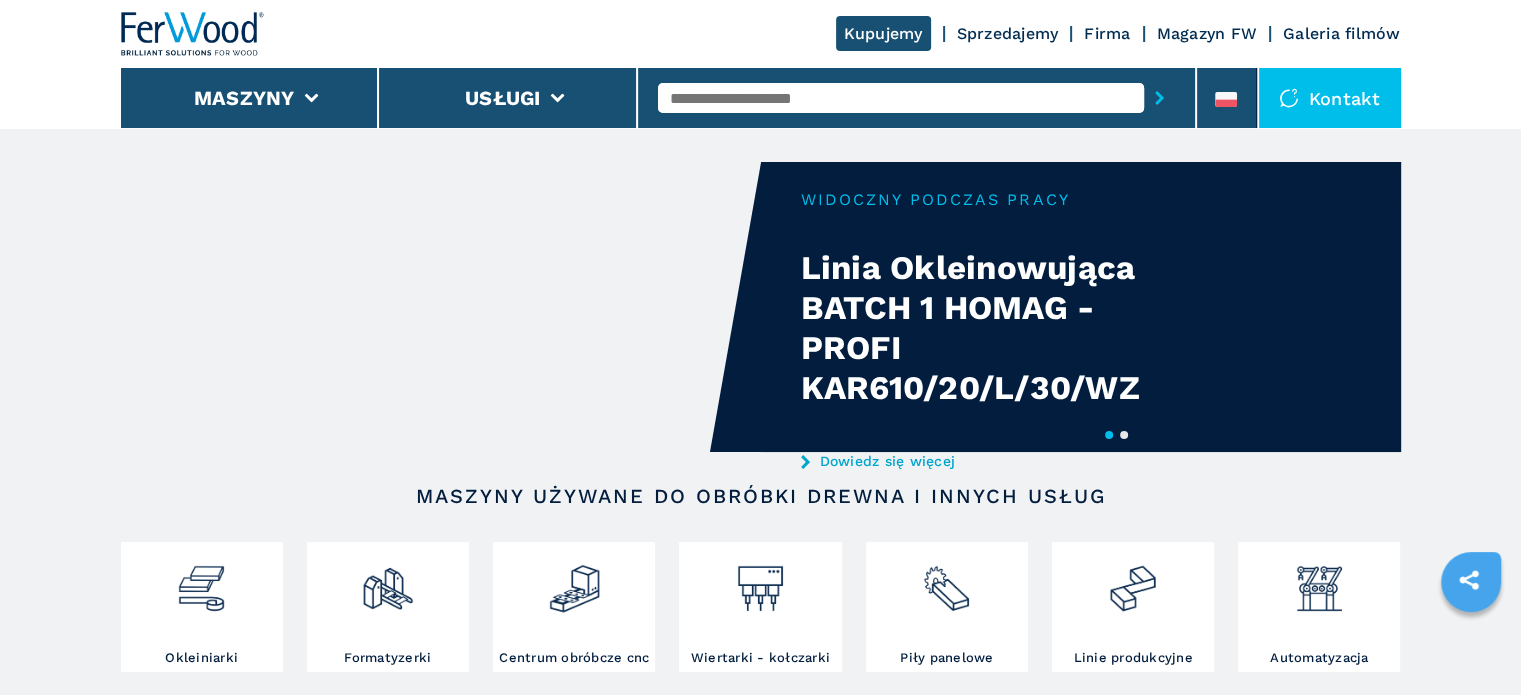 click on "Your browser does not support the video tag." at bounding box center [441, 307] 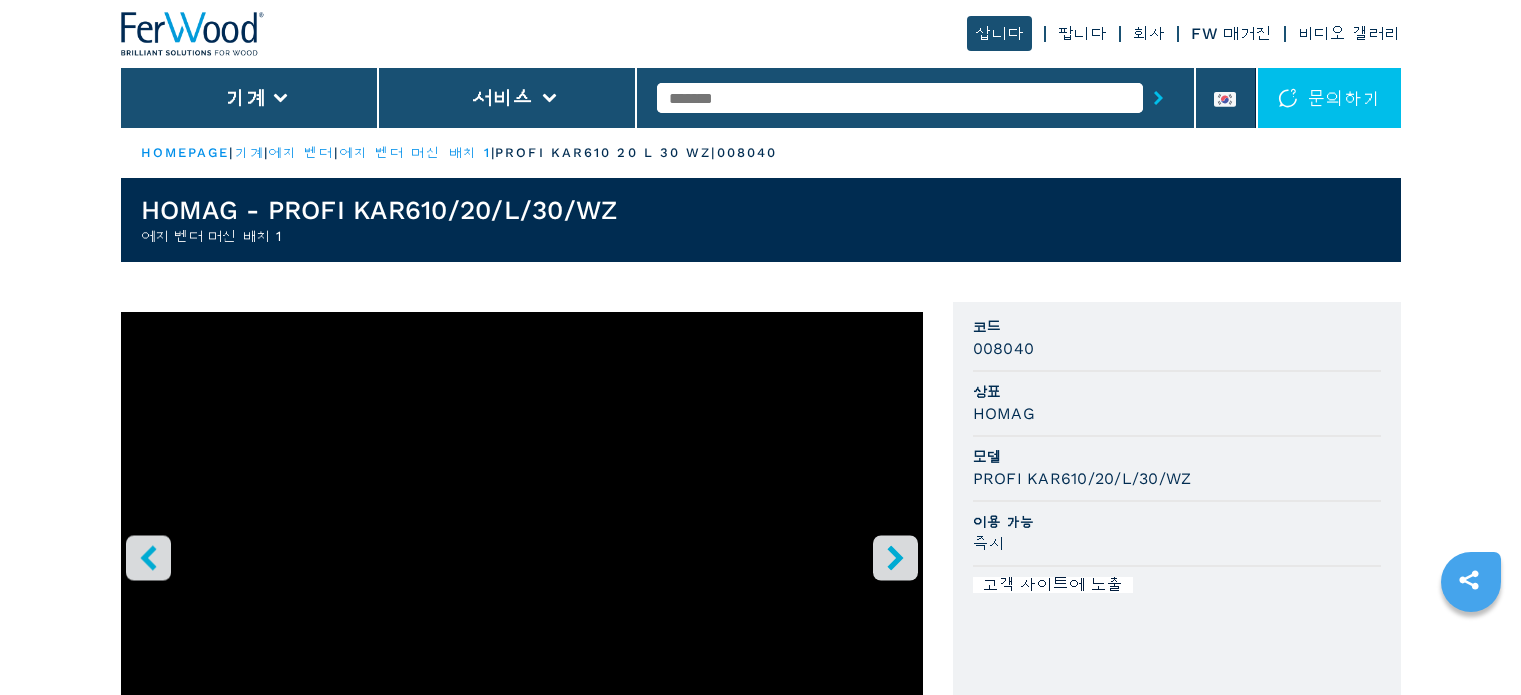 scroll, scrollTop: 0, scrollLeft: 0, axis: both 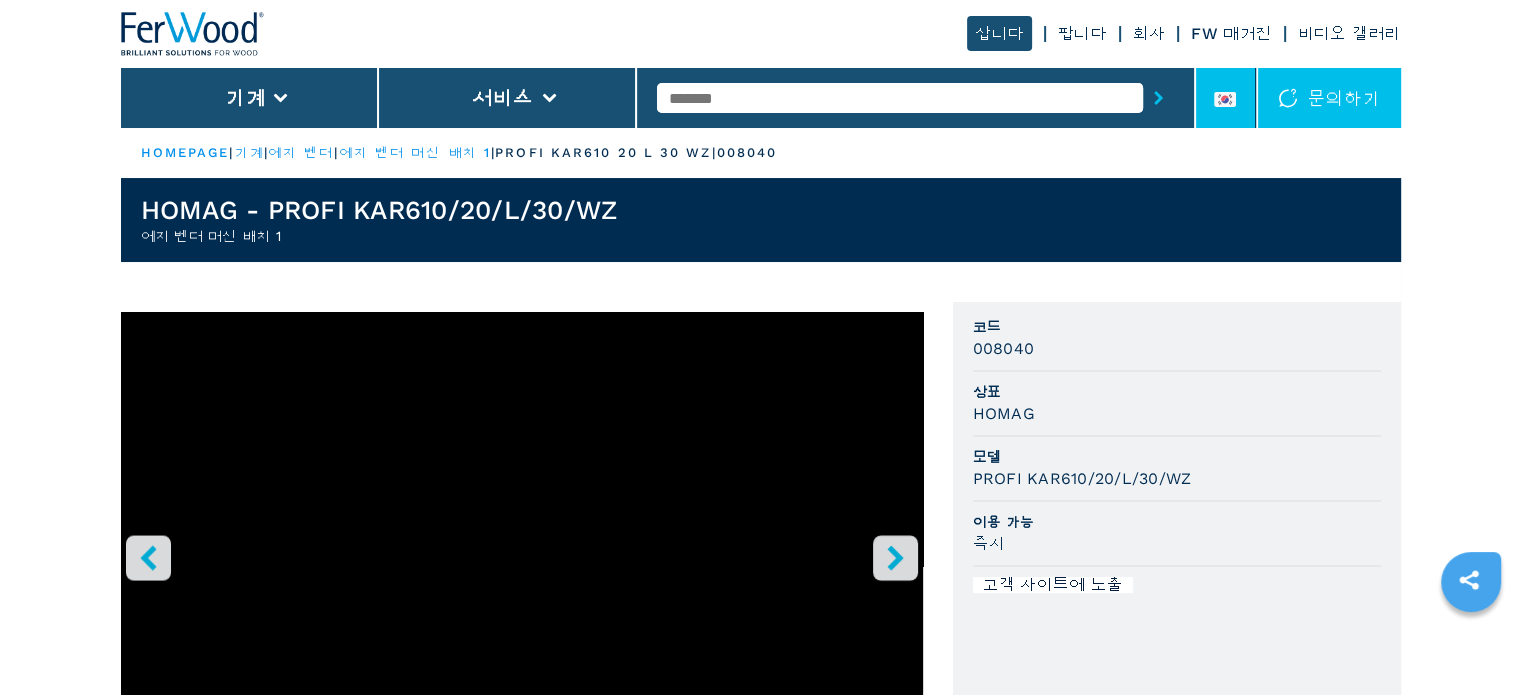 click at bounding box center [1225, 103] 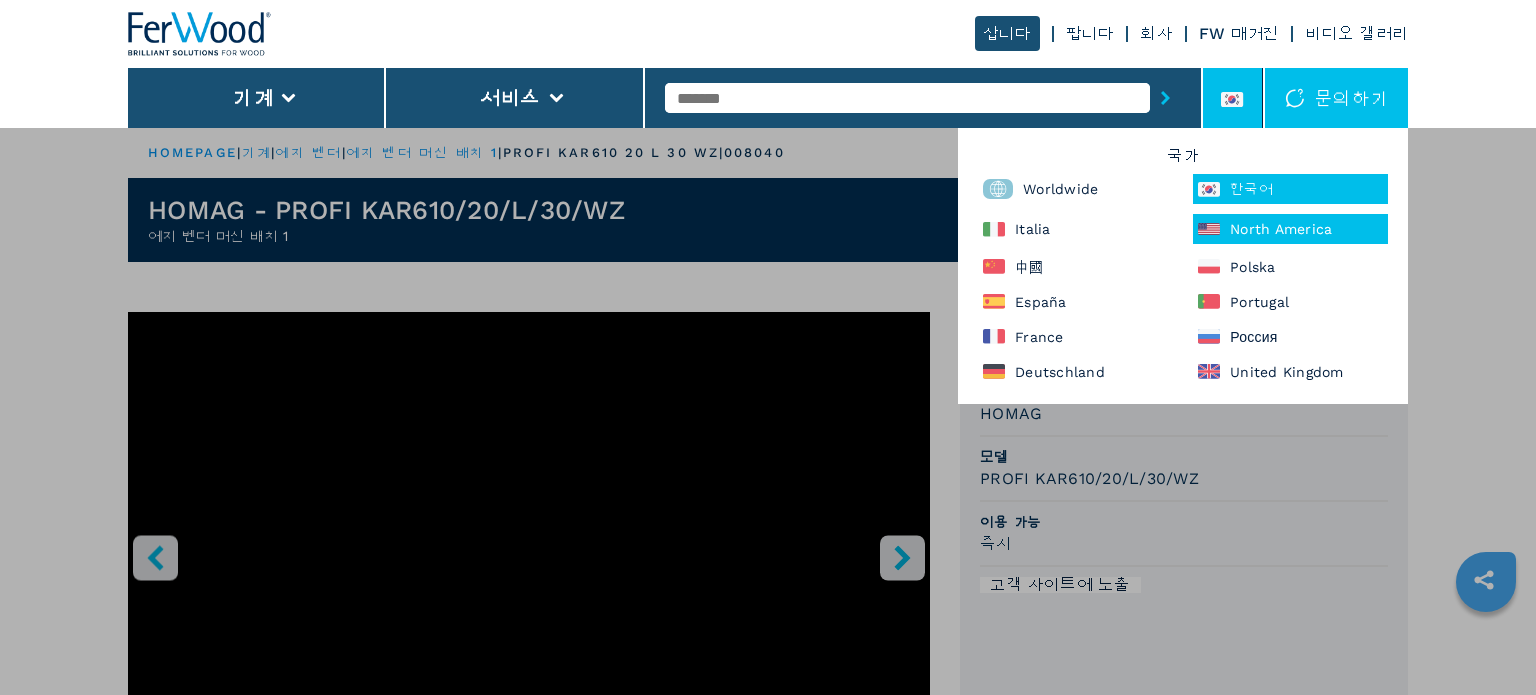 click on "North America" at bounding box center [1290, 229] 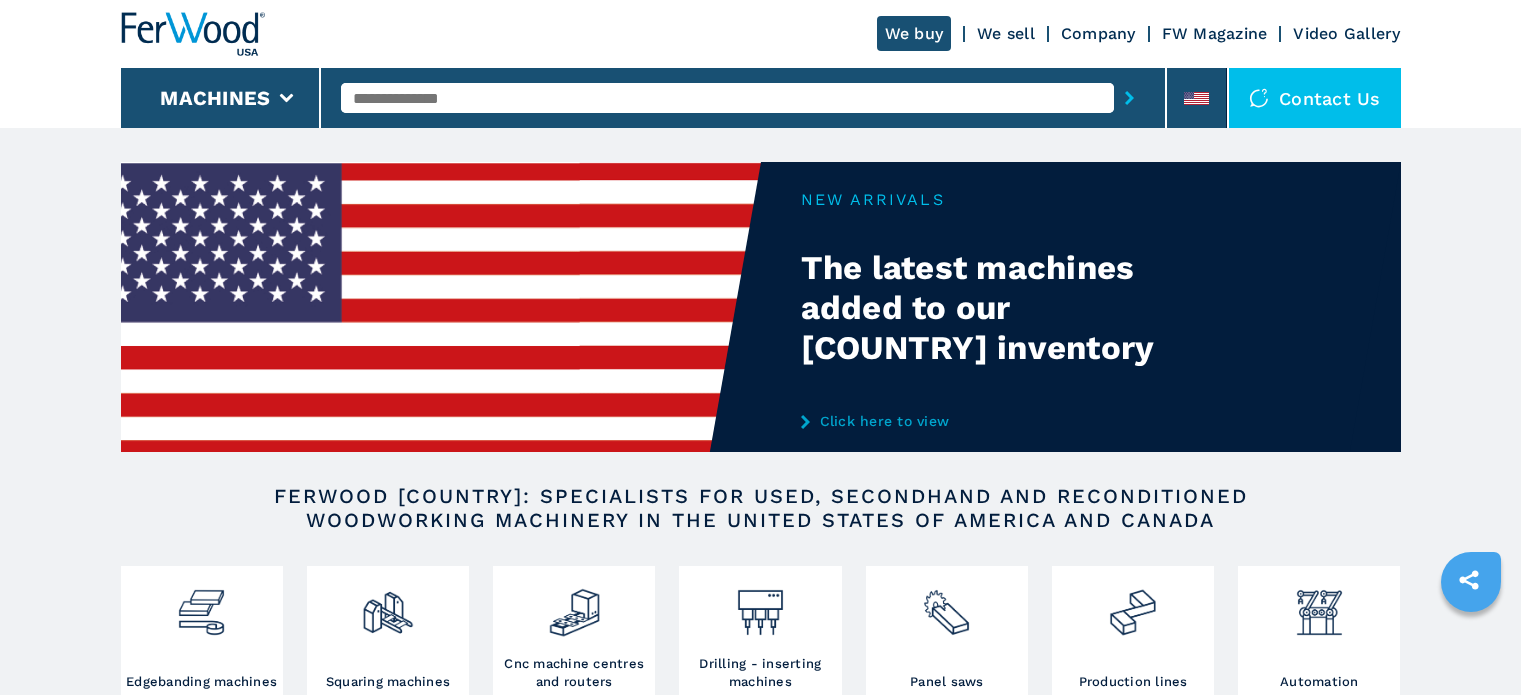 scroll, scrollTop: 0, scrollLeft: 0, axis: both 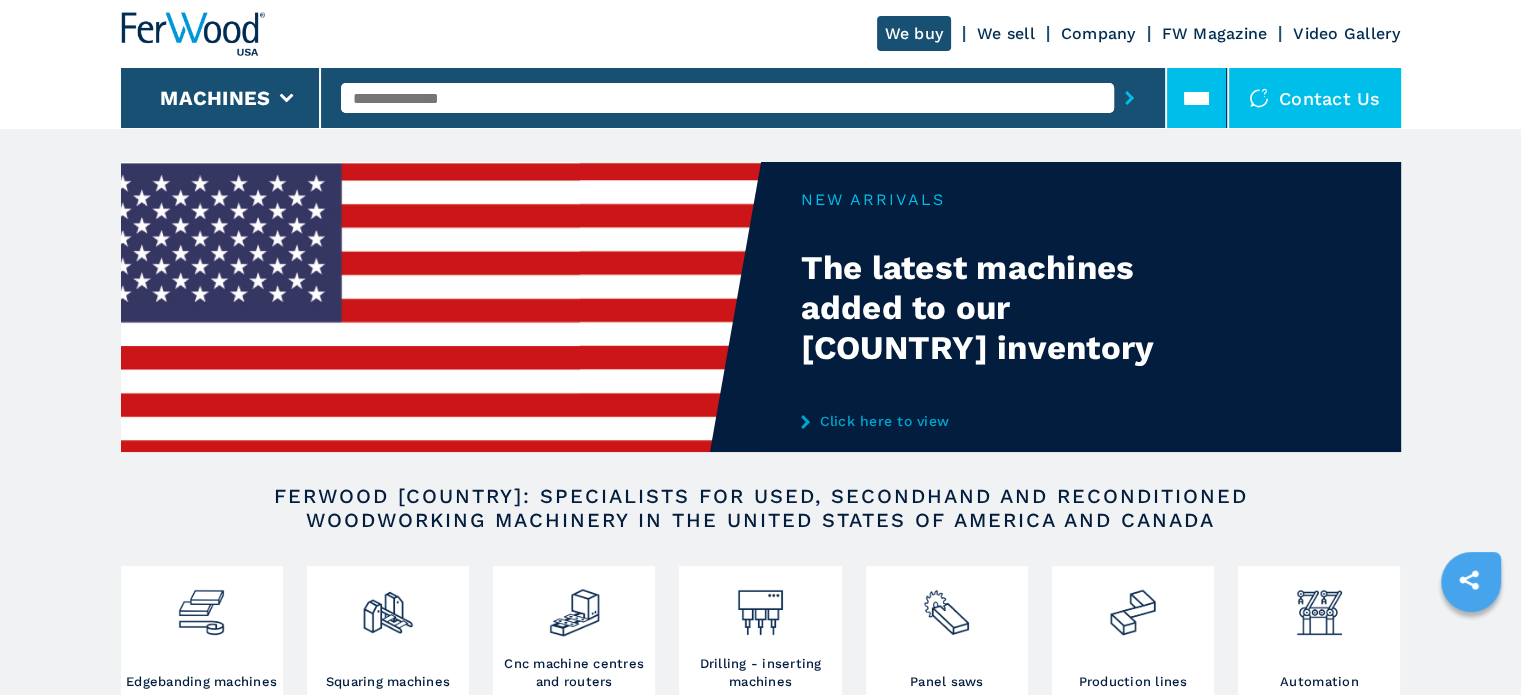 click at bounding box center [1197, 98] 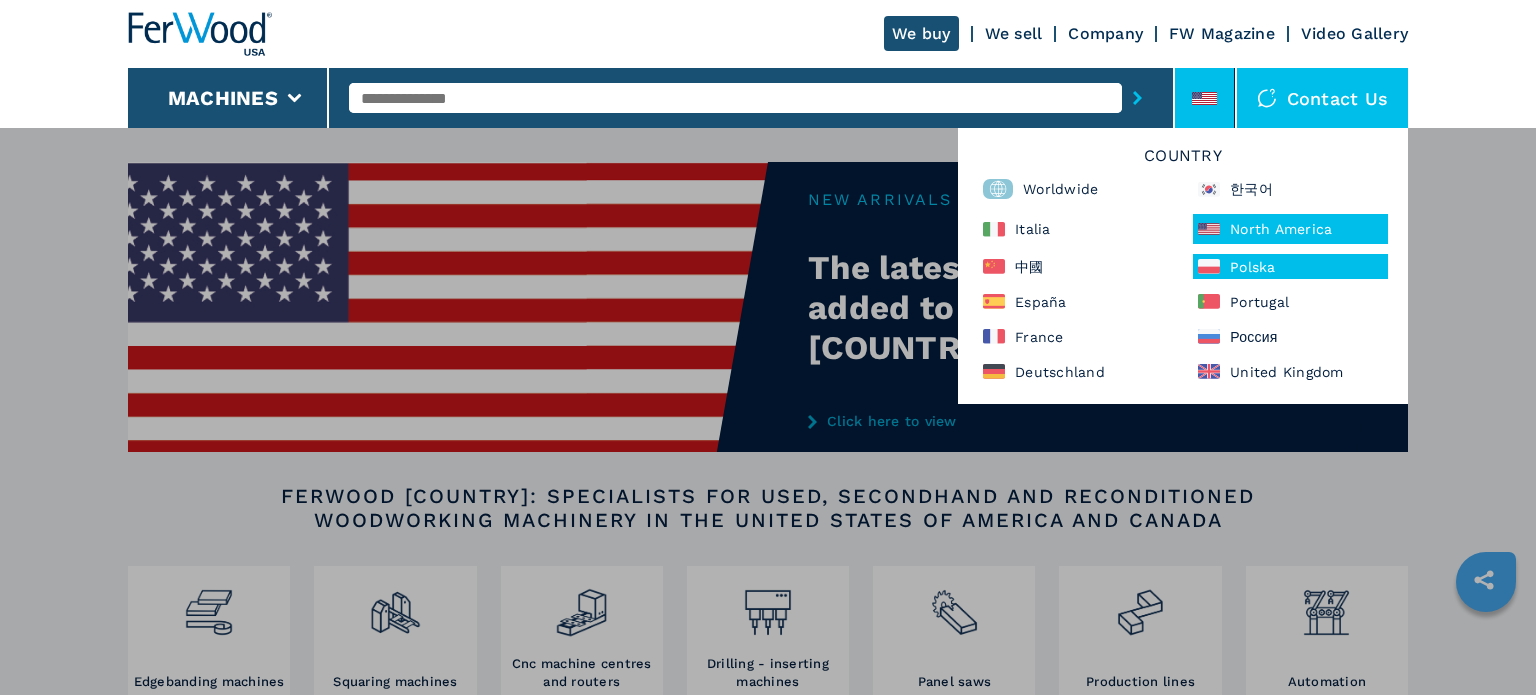 click on "Polska" at bounding box center (1290, 266) 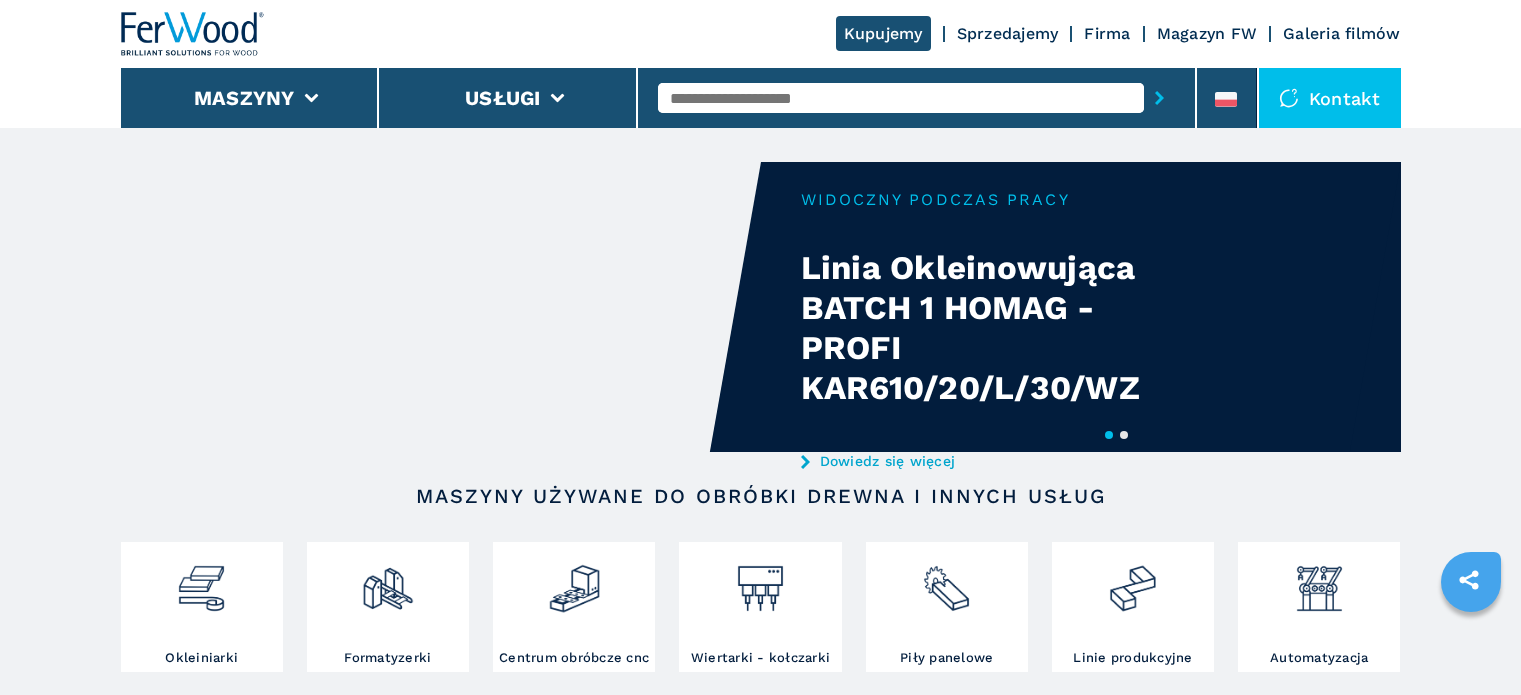 scroll, scrollTop: 0, scrollLeft: 0, axis: both 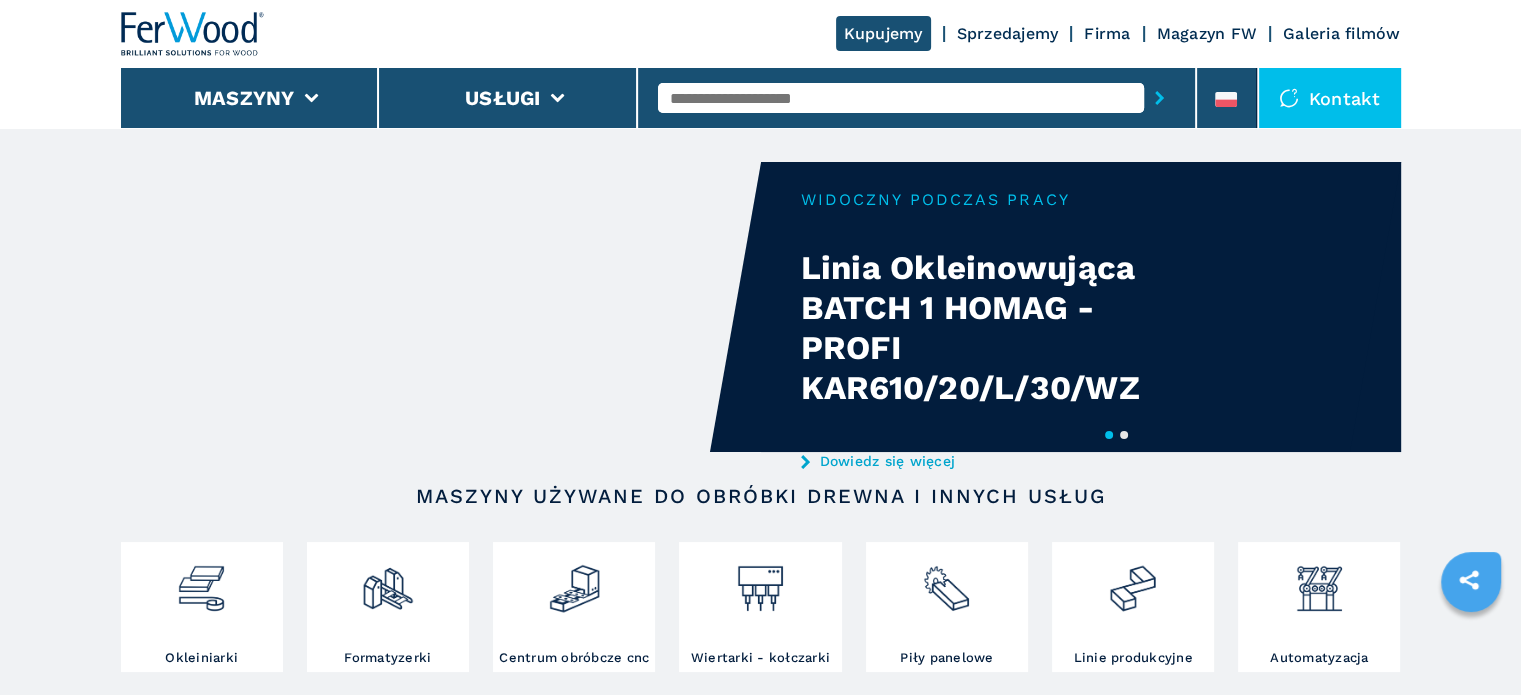 click on "Dowiedz się więcej" at bounding box center [997, 461] 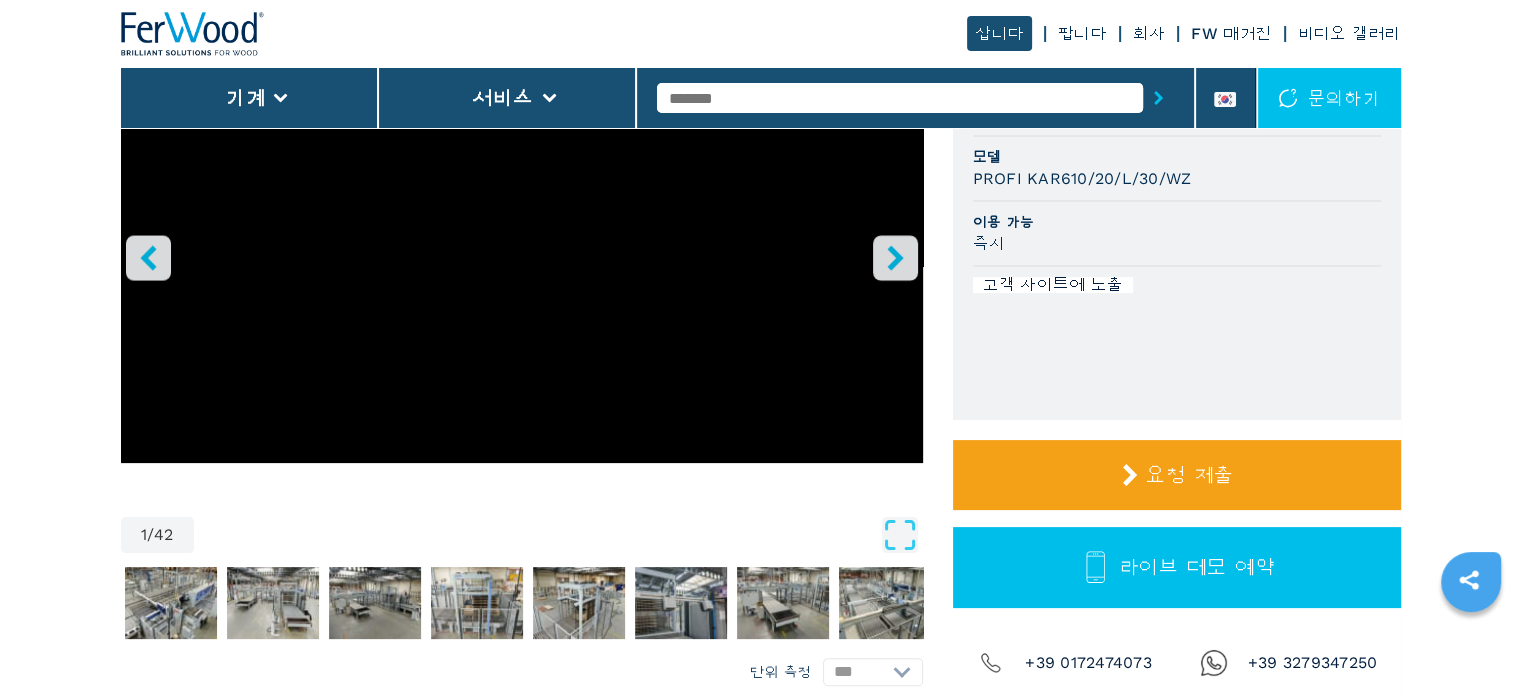scroll, scrollTop: 200, scrollLeft: 0, axis: vertical 